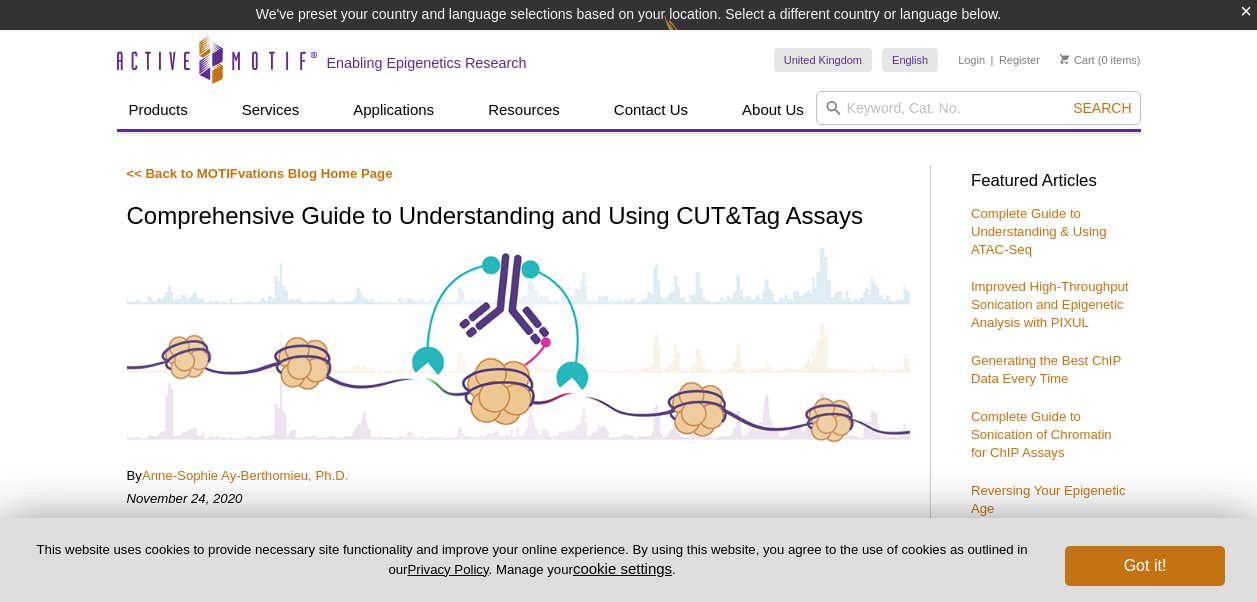 scroll, scrollTop: 0, scrollLeft: 0, axis: both 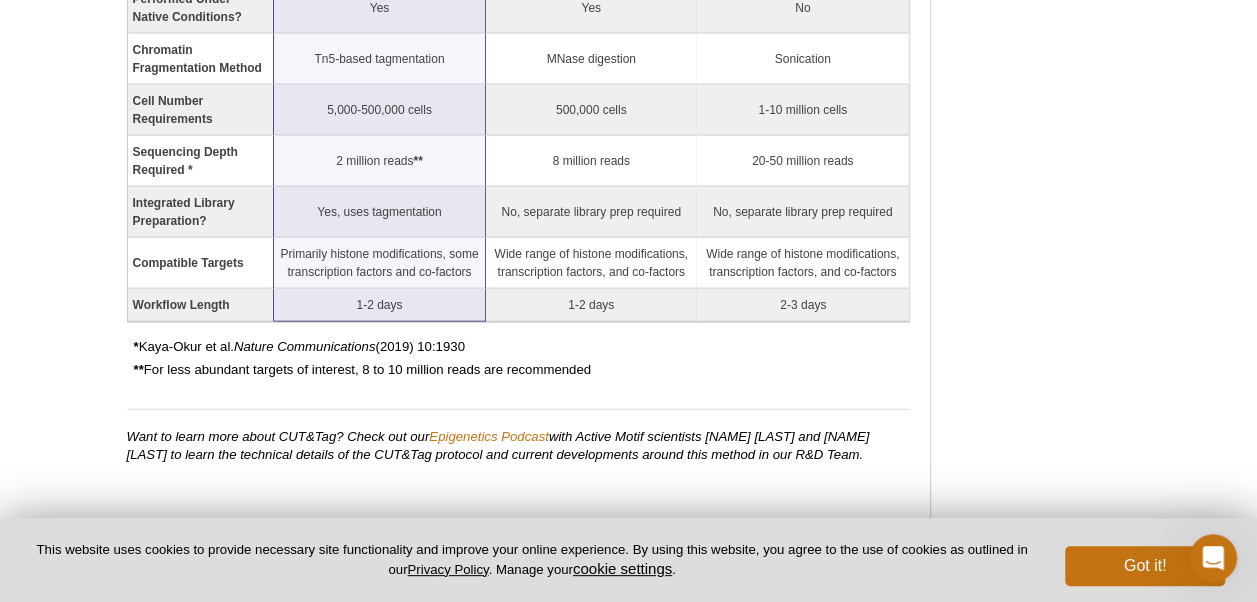 click on "1-2 days" at bounding box center [380, 305] 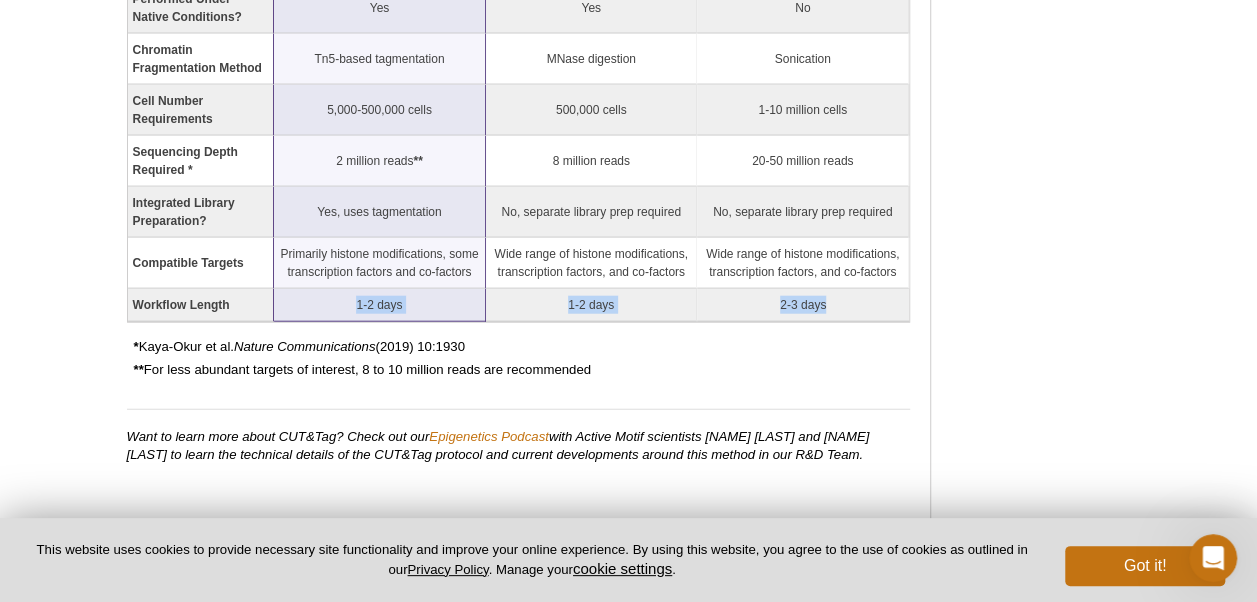 drag, startPoint x: 298, startPoint y: 293, endPoint x: 839, endPoint y: 304, distance: 541.1118 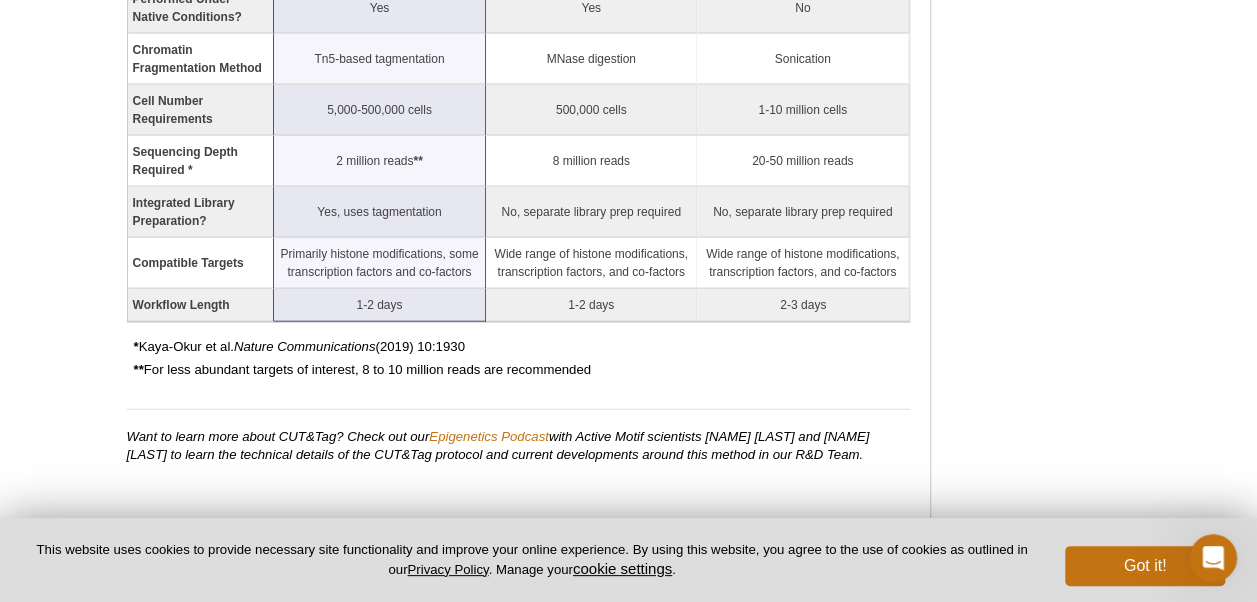 click on "* [LAST] et al. Nature Communications (2019) 10:[NUMBER]" at bounding box center (522, 347) 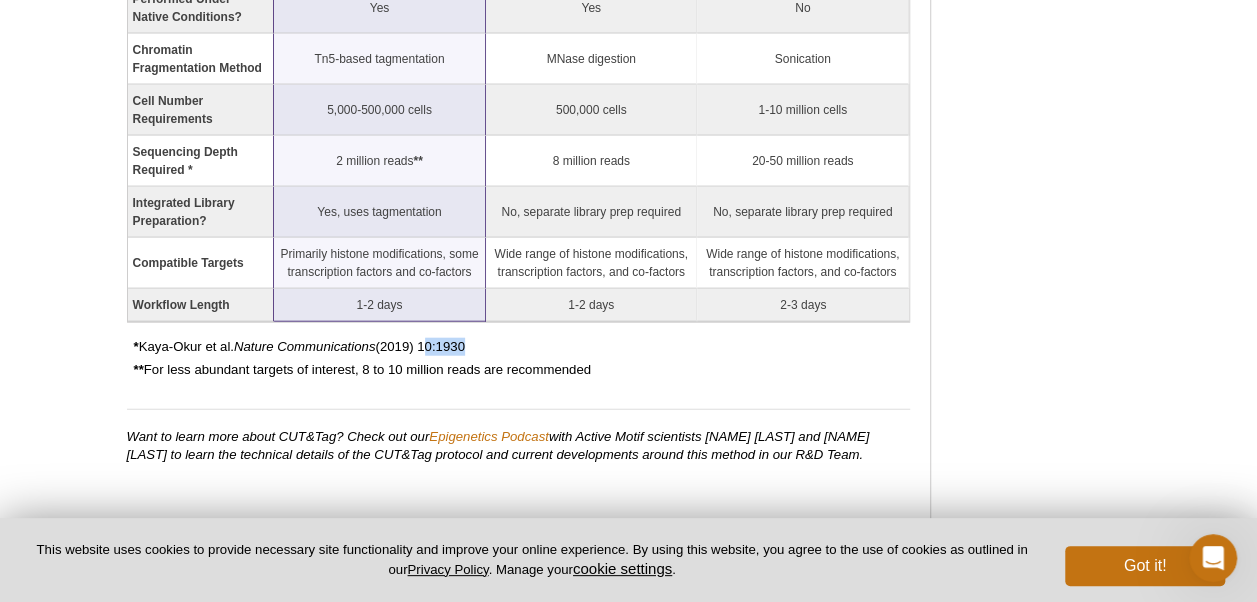 drag, startPoint x: 830, startPoint y: 340, endPoint x: 430, endPoint y: 341, distance: 400.00125 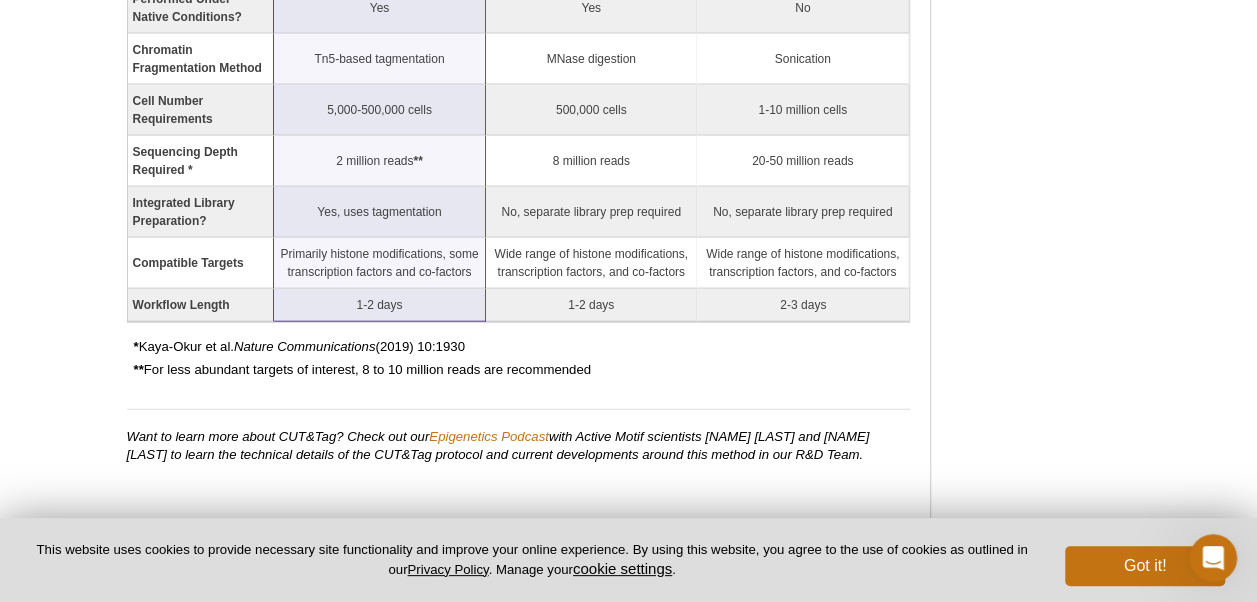 click on "**  For less abundant targets of interest, 8 to 10 million reads are recommended" at bounding box center [522, 370] 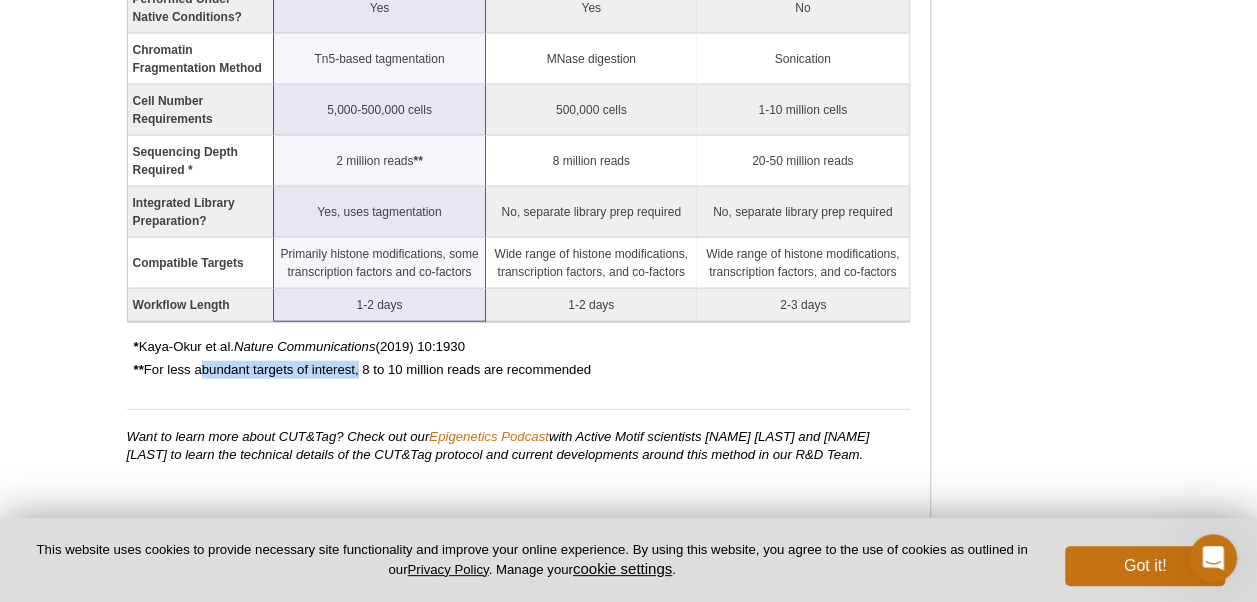 drag, startPoint x: 226, startPoint y: 372, endPoint x: 315, endPoint y: 373, distance: 89.005615 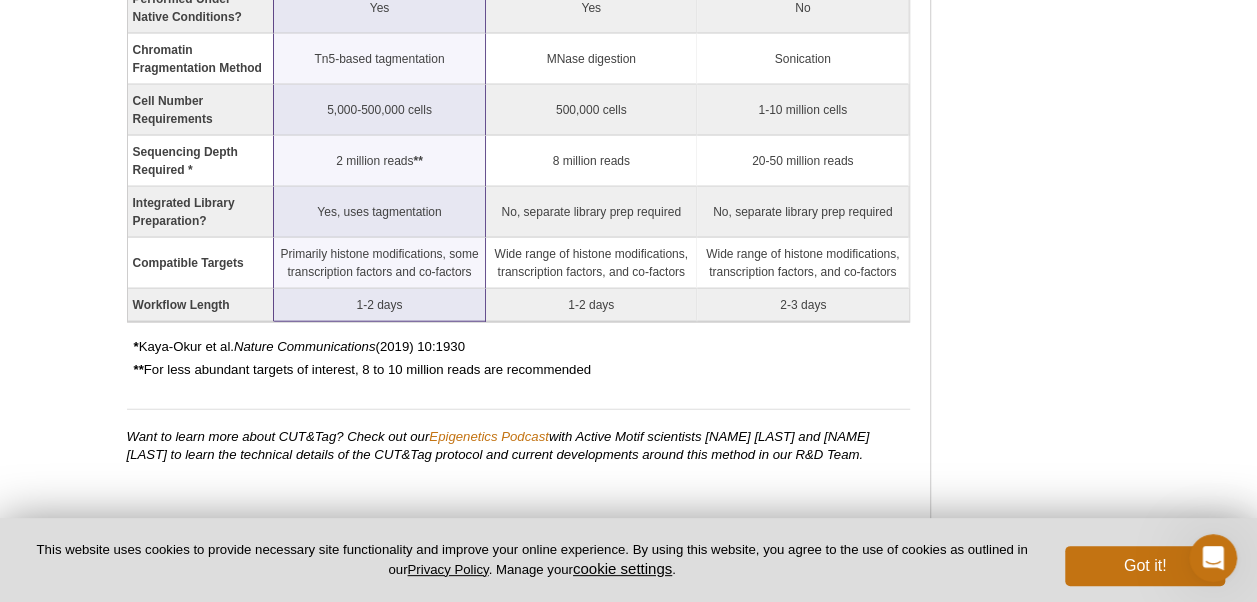 click on "By [NAME] [LAST], Ph.D." at bounding box center (518, 2298) 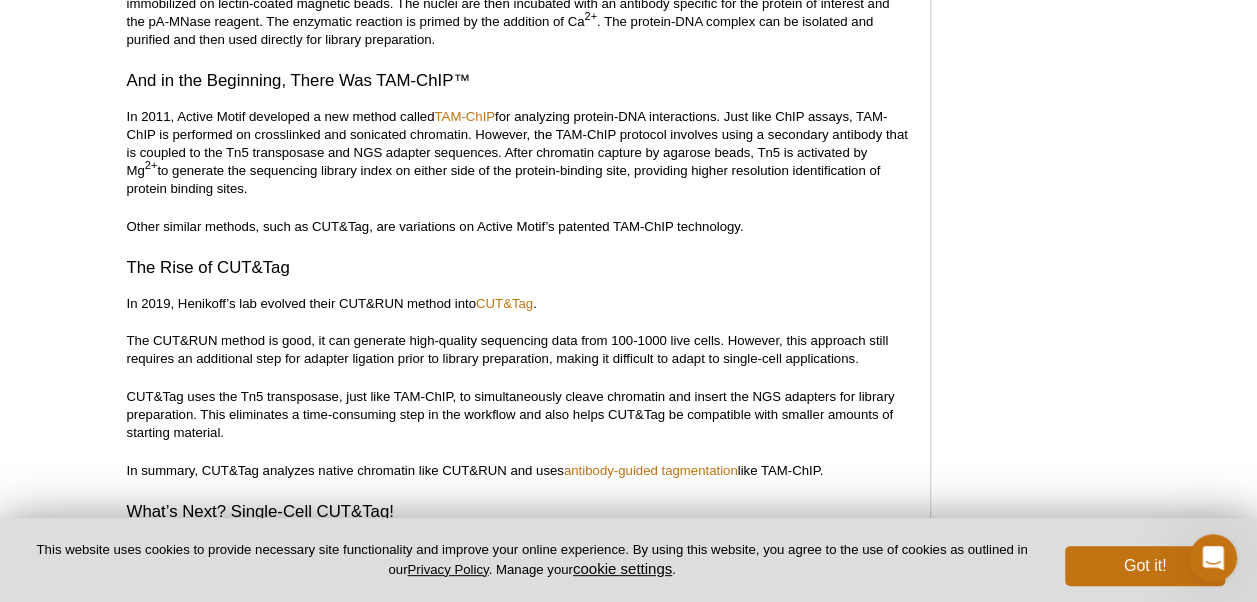 scroll, scrollTop: 3200, scrollLeft: 0, axis: vertical 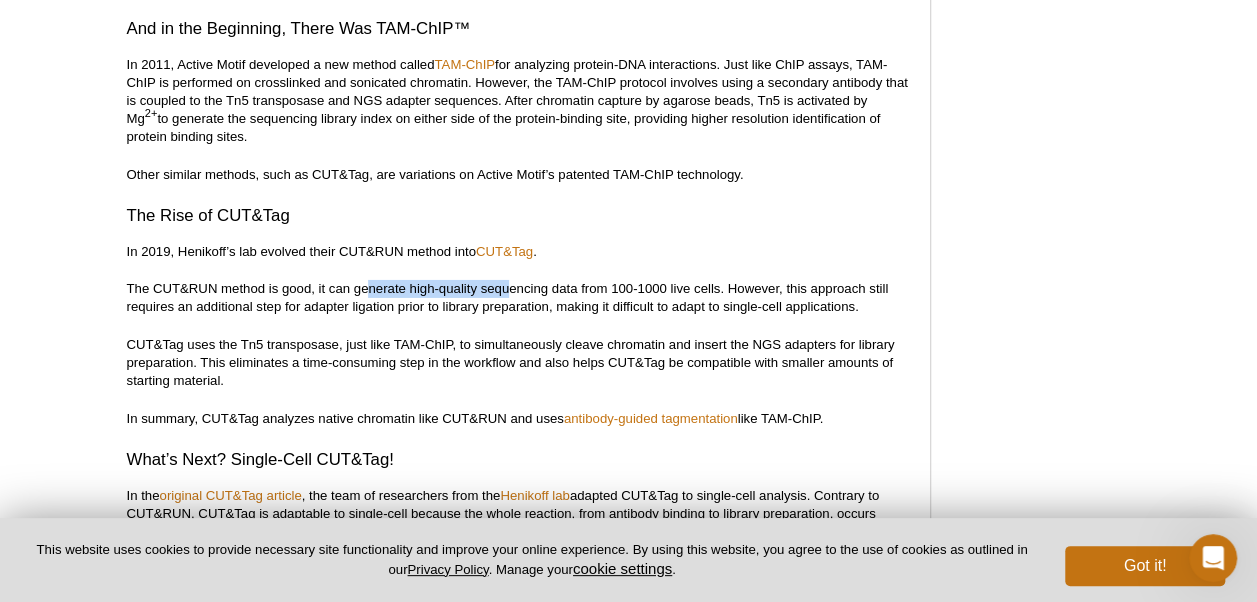 drag, startPoint x: 369, startPoint y: 290, endPoint x: 507, endPoint y: 282, distance: 138.23169 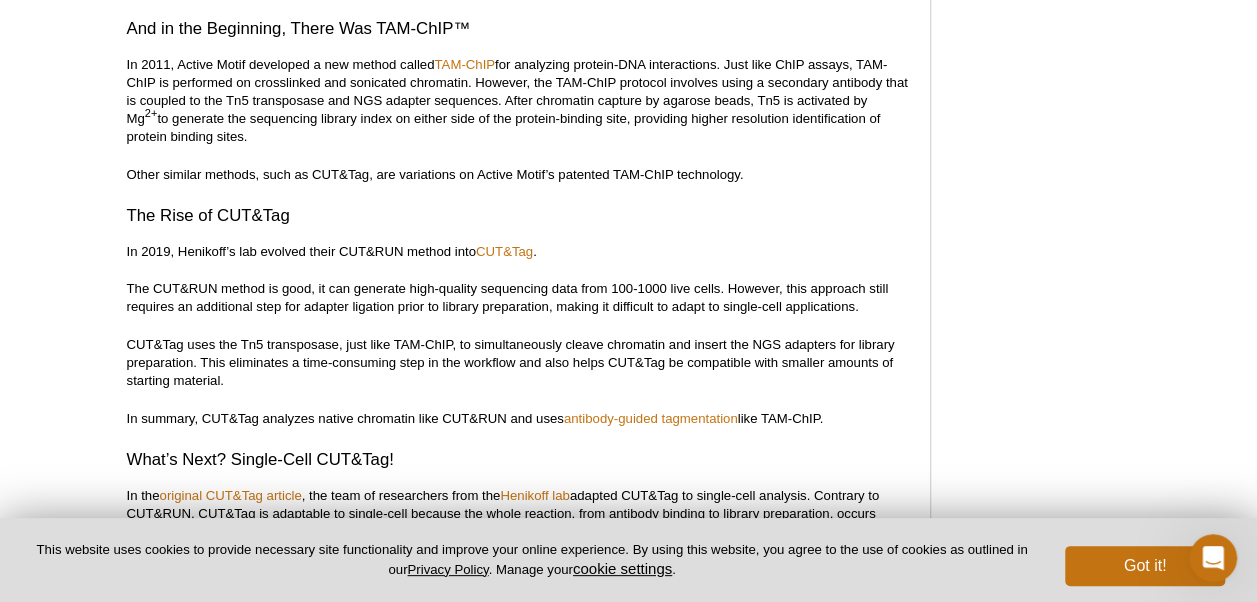 click on "The CUT&RUN method is good, it can generate high-quality sequencing data from 100-1000 live cells. However, this approach still requires an additional step for adapter ligation prior to library preparation, making it difficult to adapt to single-cell applications." at bounding box center [518, 298] 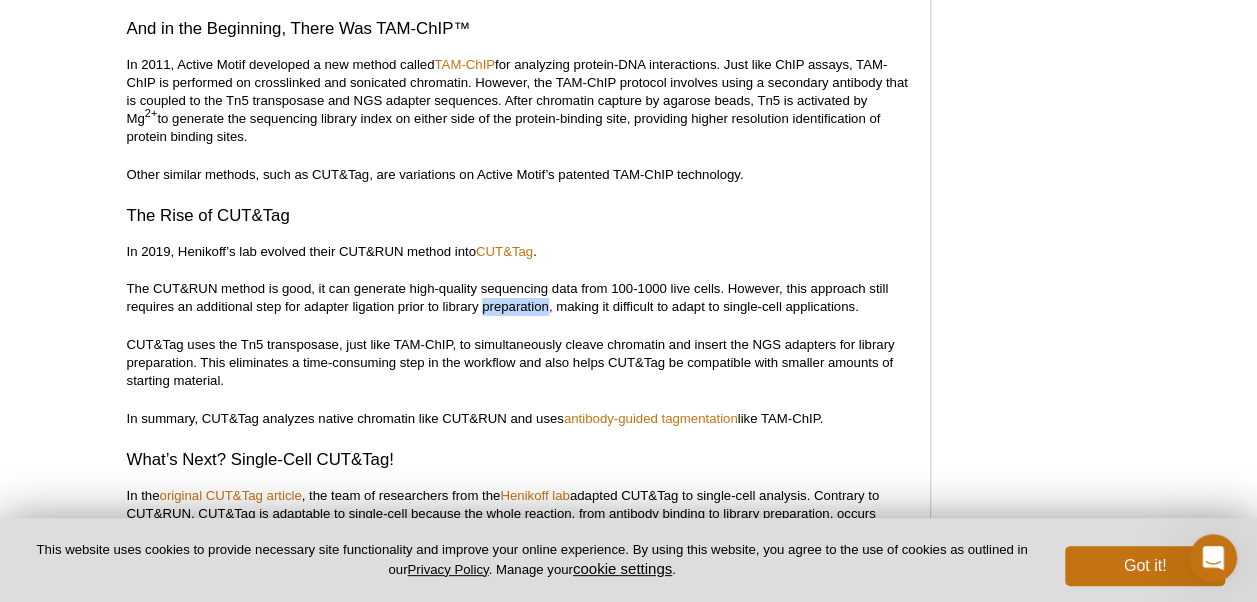 drag, startPoint x: 506, startPoint y: 305, endPoint x: 488, endPoint y: 312, distance: 19.313208 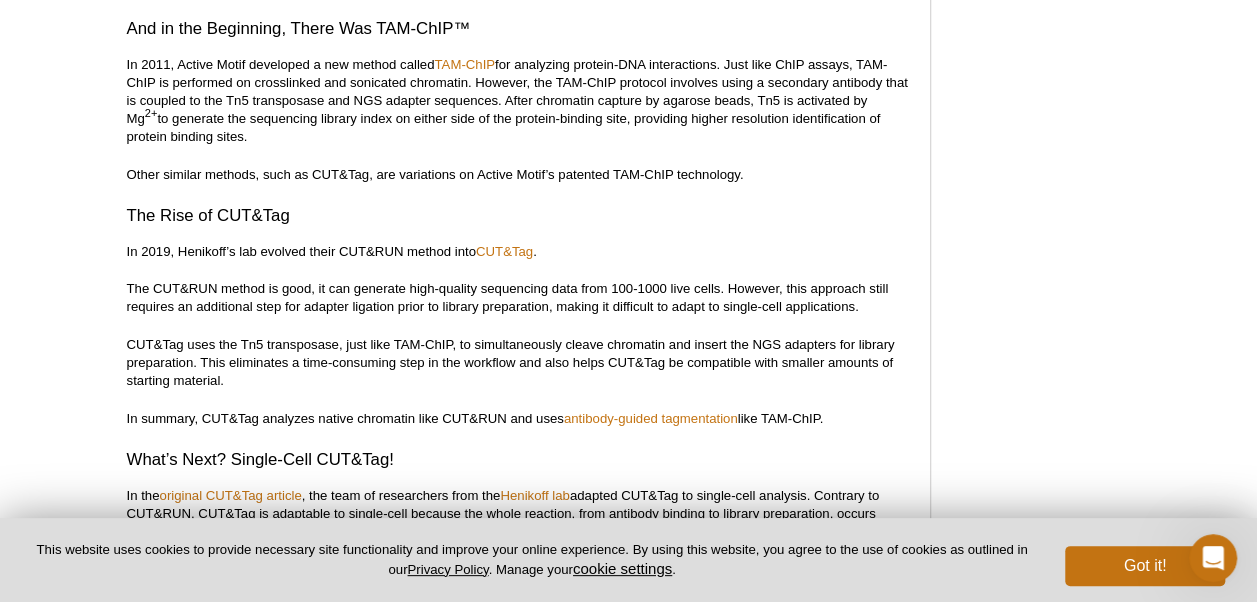 click on "By [NAME] [LAST], Ph.D." at bounding box center [518, 1398] 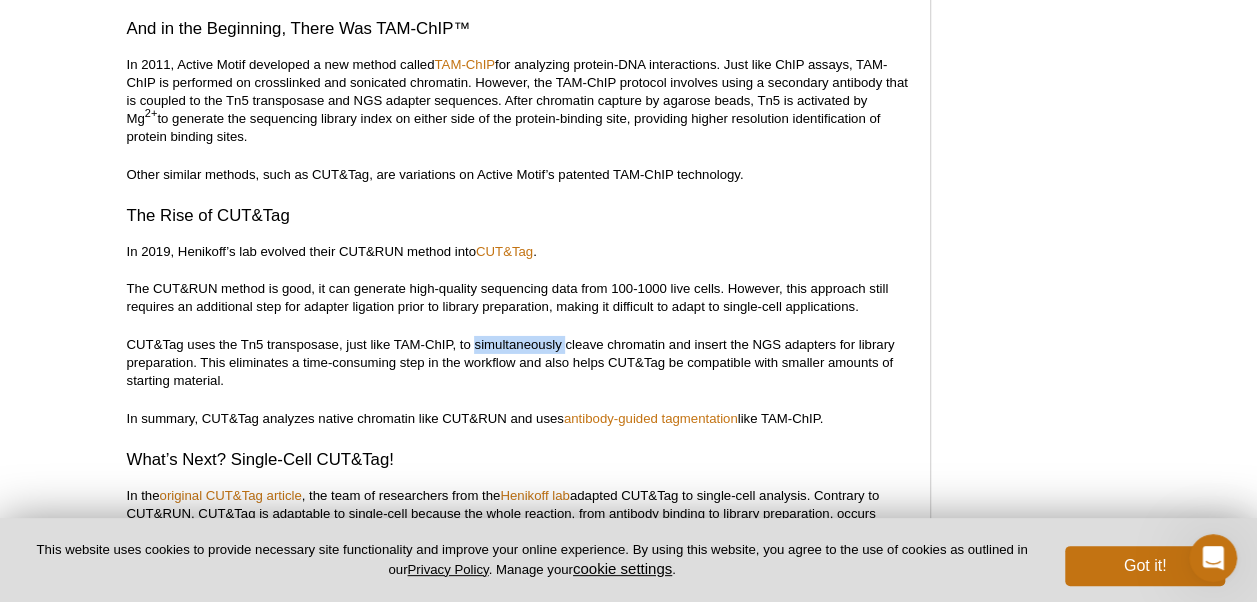 click on "By [NAME] [LAST], Ph.D." at bounding box center [518, 1398] 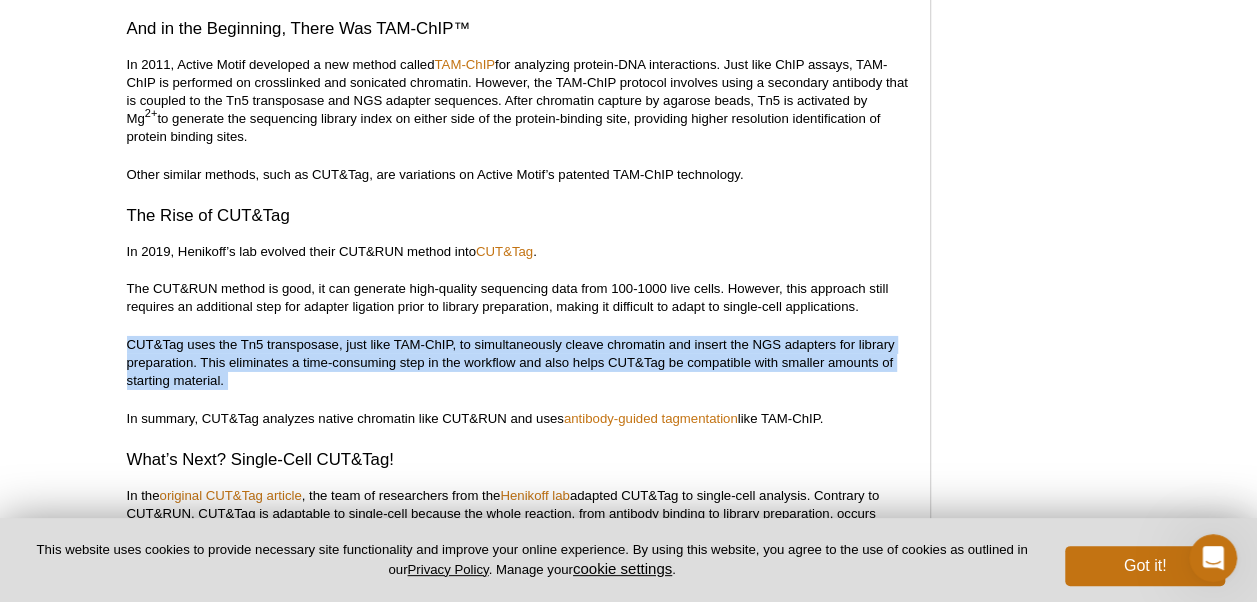 drag, startPoint x: 492, startPoint y: 316, endPoint x: 496, endPoint y: 330, distance: 14.56022 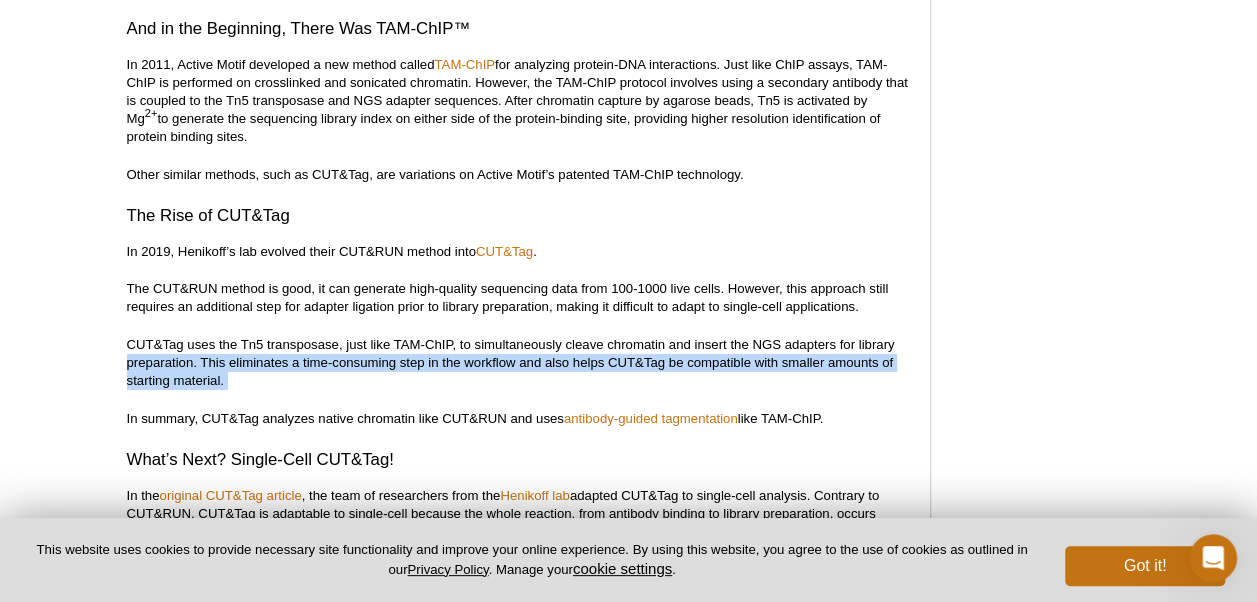 drag, startPoint x: 122, startPoint y: 362, endPoint x: 310, endPoint y: 381, distance: 188.95767 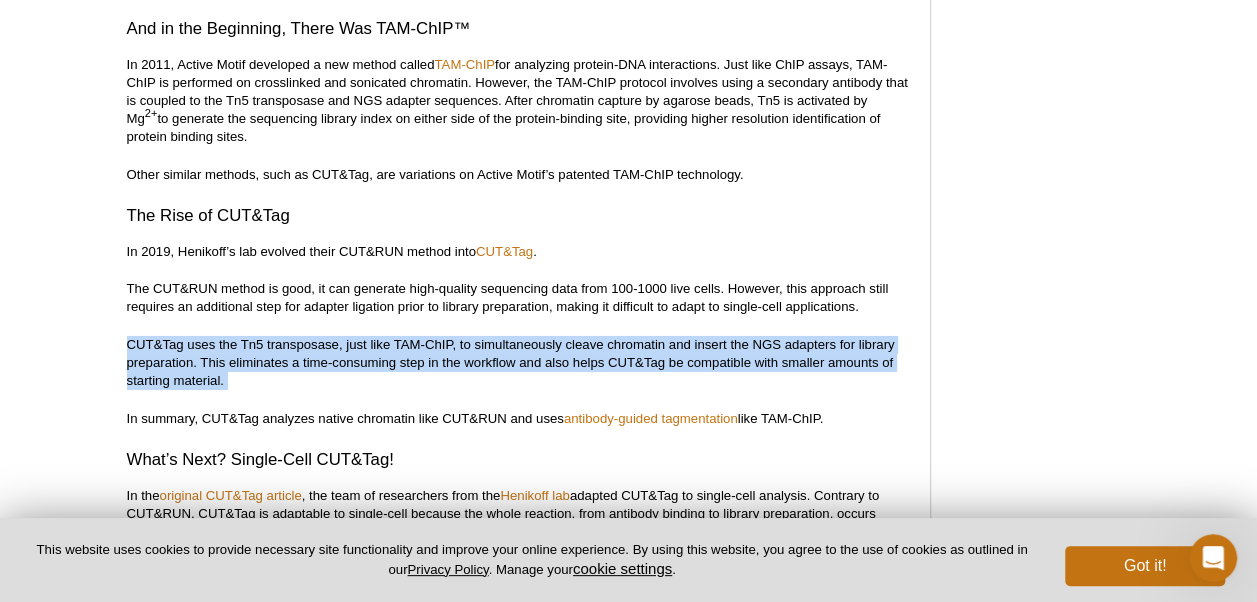 drag, startPoint x: 312, startPoint y: 375, endPoint x: 102, endPoint y: 328, distance: 215.19527 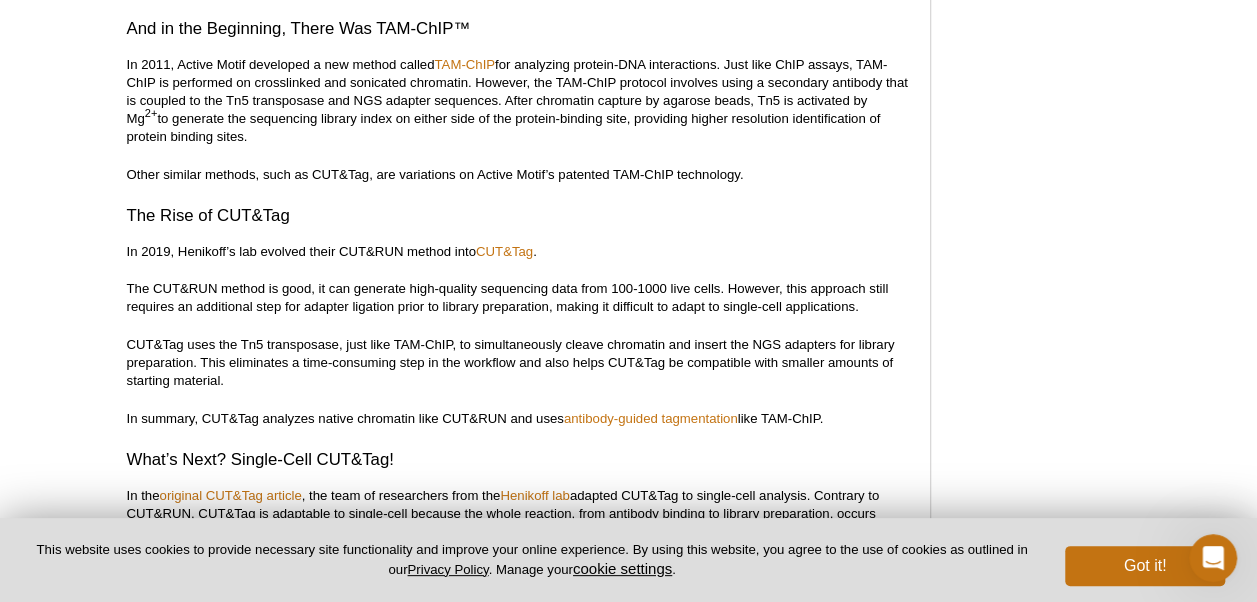 click on "By [NAME] [LAST], Ph.D." at bounding box center (518, 1398) 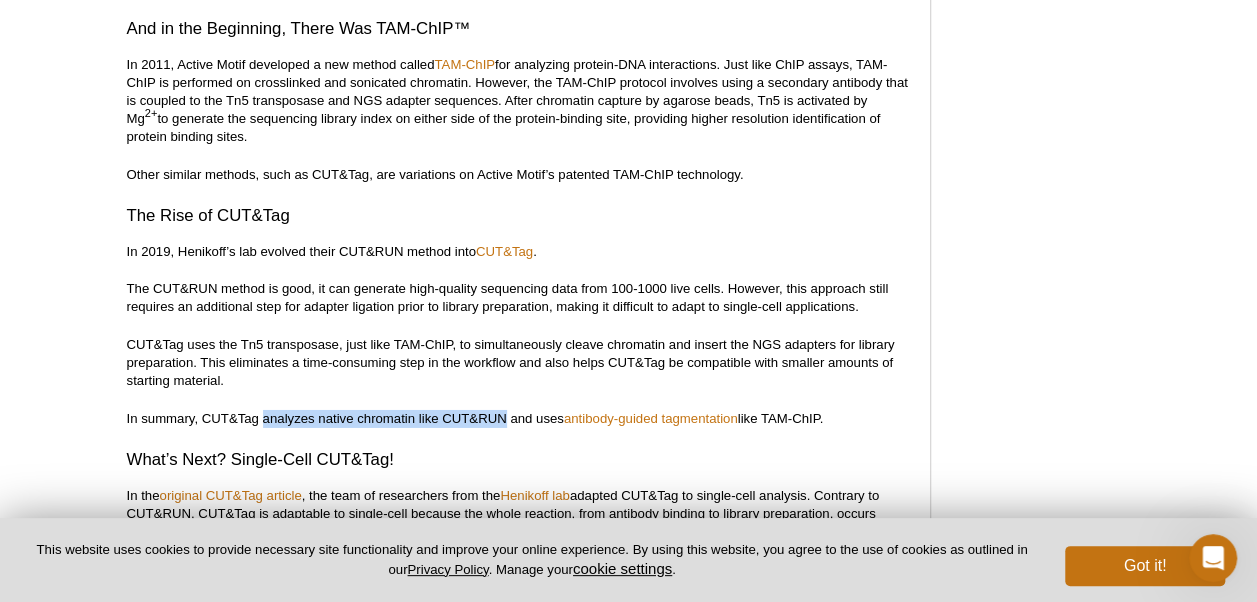 drag, startPoint x: 287, startPoint y: 403, endPoint x: 485, endPoint y: 414, distance: 198.30531 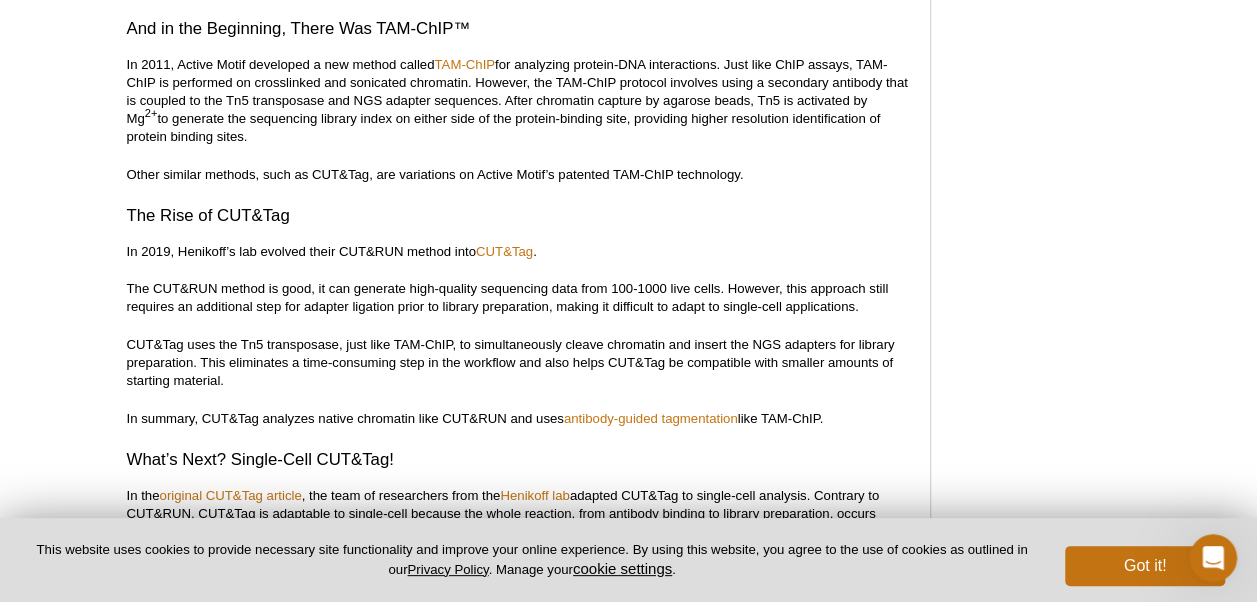 click on "By [NAME] [LAST], Ph.D." at bounding box center [518, 1398] 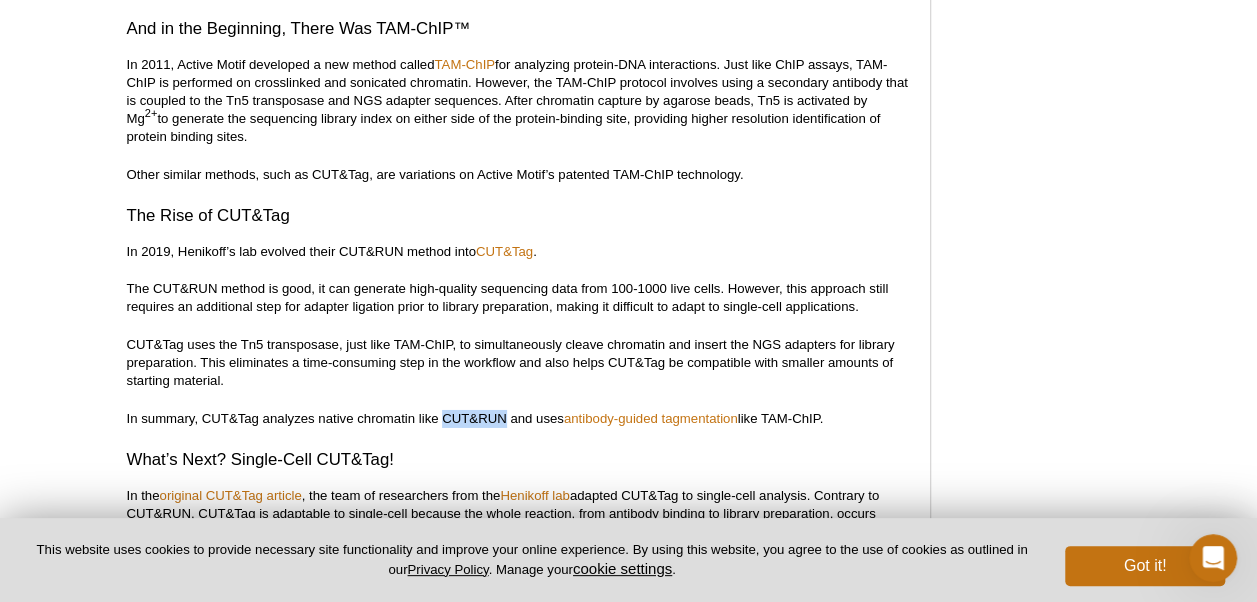 drag, startPoint x: 497, startPoint y: 411, endPoint x: 460, endPoint y: 416, distance: 37.336308 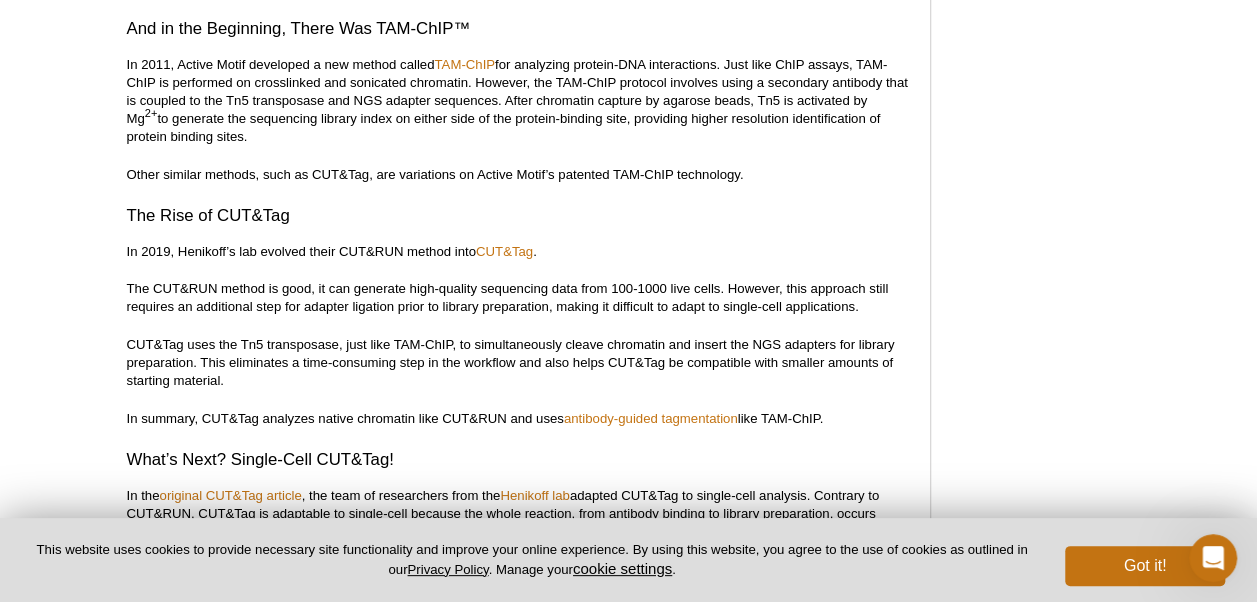 click on "What’s Next? Single-Cell CUT&Tag!" at bounding box center (518, 460) 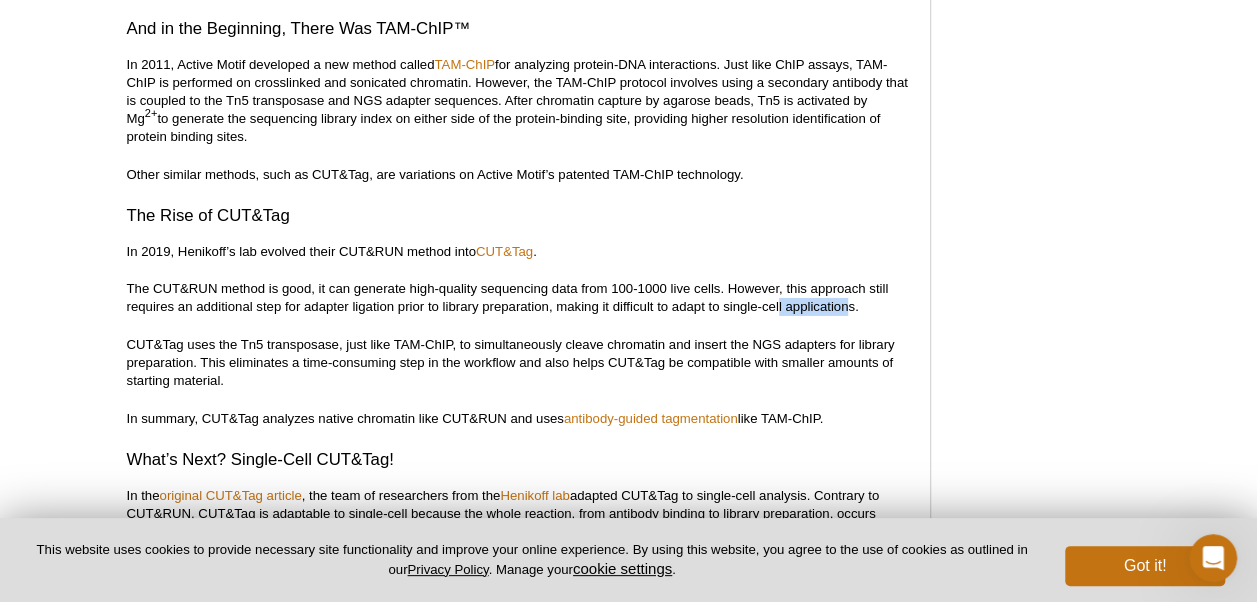 drag, startPoint x: 779, startPoint y: 298, endPoint x: 846, endPoint y: 305, distance: 67.36468 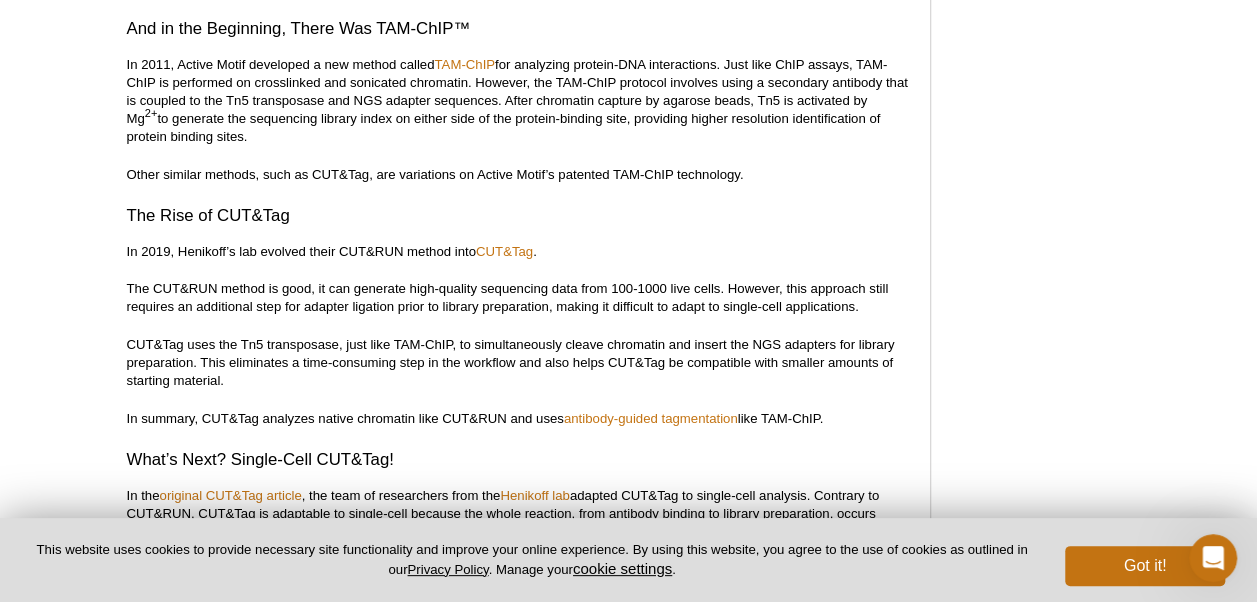 click on "By [NAME] [LAST], Ph.D." at bounding box center (518, 1398) 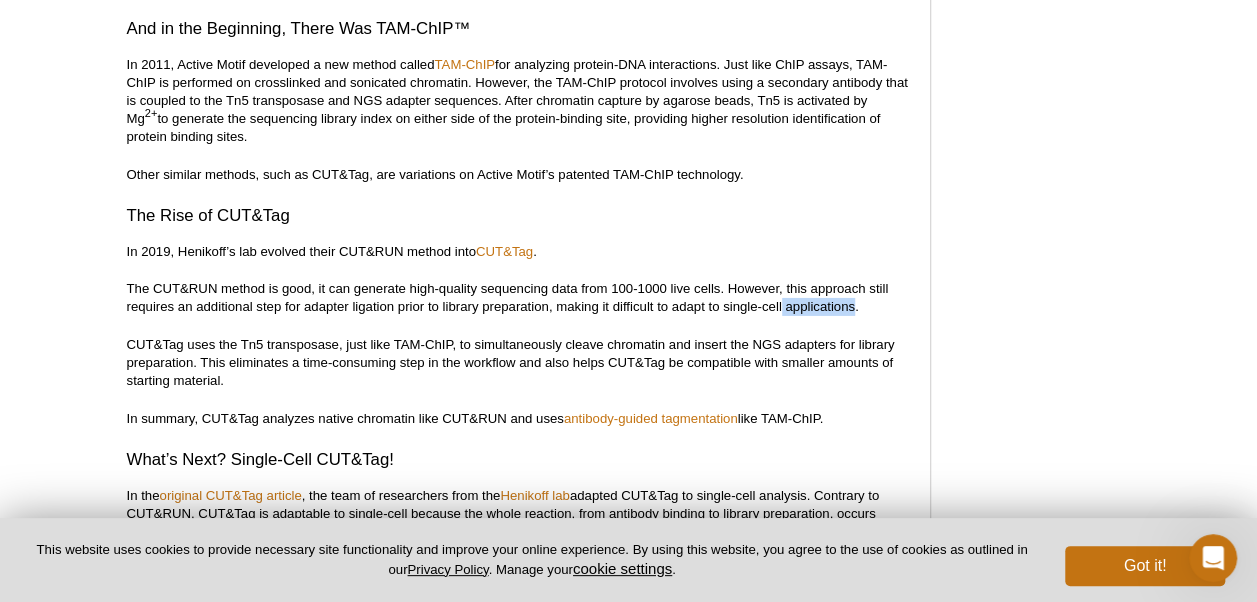 drag, startPoint x: 854, startPoint y: 303, endPoint x: 782, endPoint y: 306, distance: 72.06247 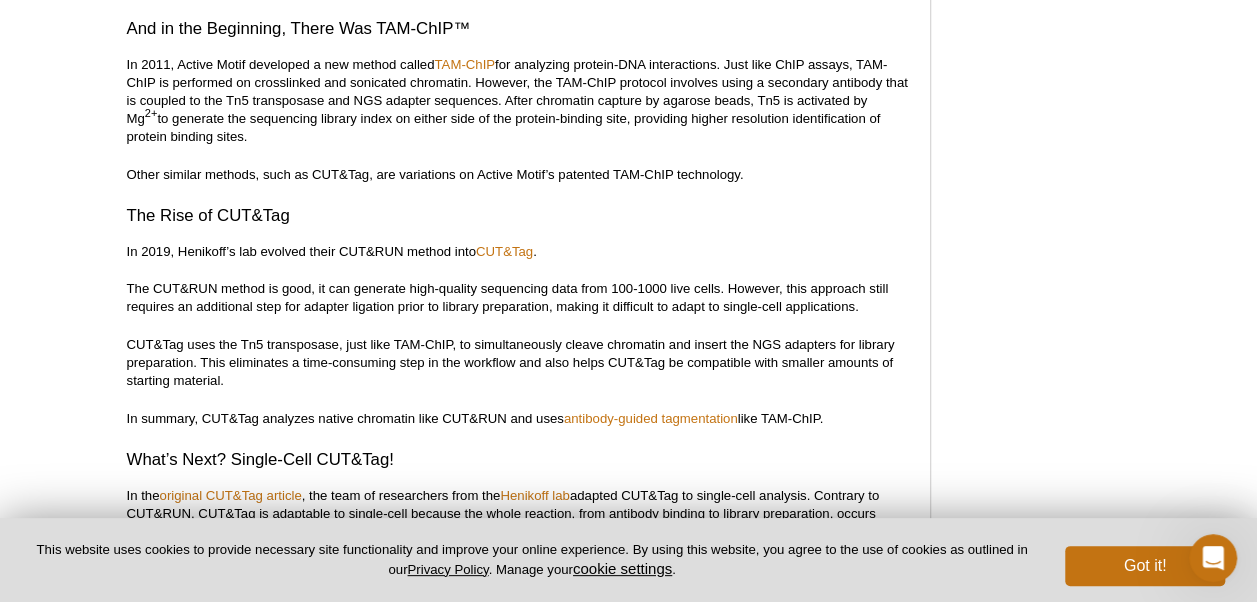 click on "CUT&Tag uses the Tn5 transposase, just like TAM-ChIP, to simultaneously cleave chromatin and insert the NGS adapters for library preparation. This eliminates a time-consuming step in the workflow and also helps CUT&Tag be compatible with smaller amounts of starting material." at bounding box center [518, 363] 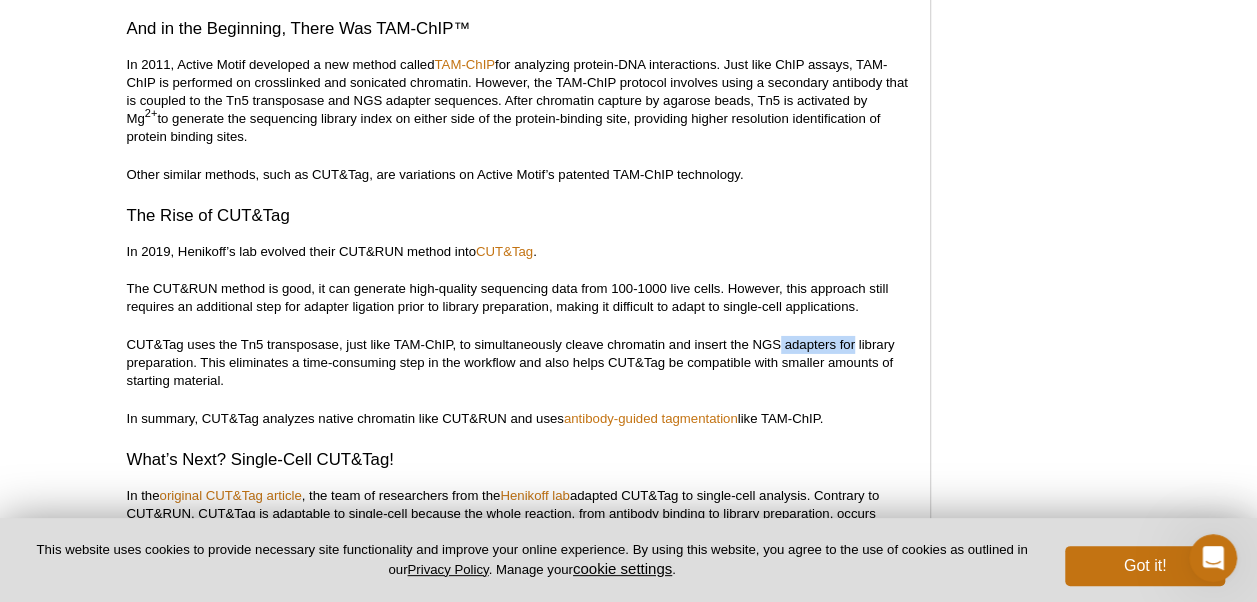 drag, startPoint x: 782, startPoint y: 338, endPoint x: 838, endPoint y: 340, distance: 56.0357 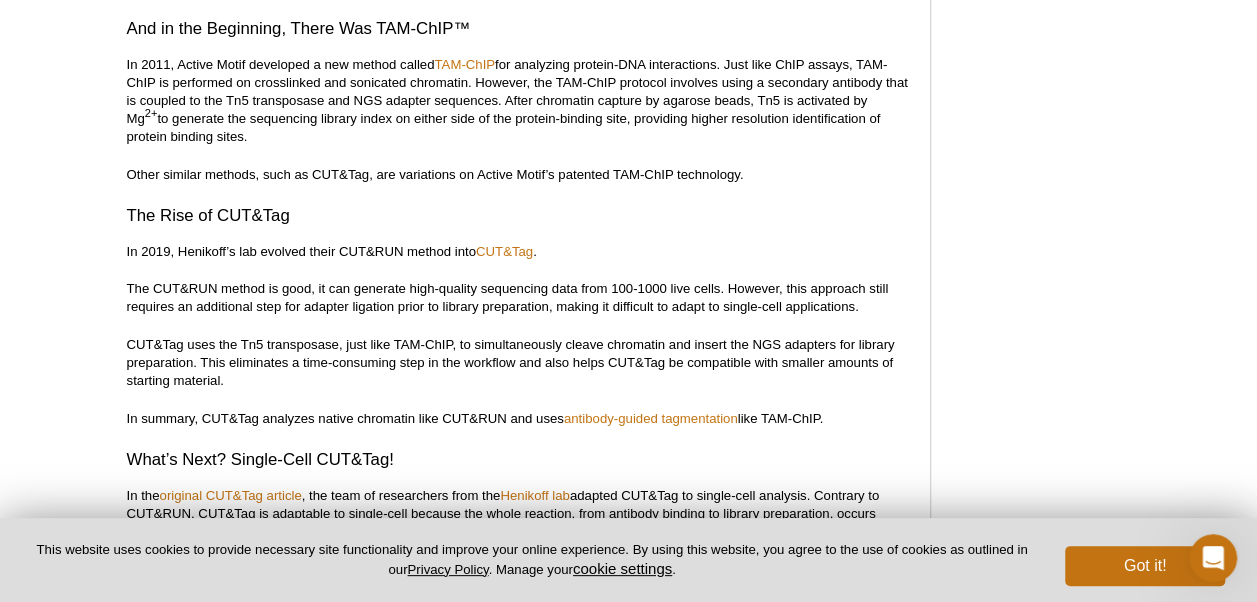 click on "CUT&Tag uses the Tn5 transposase, just like TAM-ChIP, to simultaneously cleave chromatin and insert the NGS adapters for library preparation. This eliminates a time-consuming step in the workflow and also helps CUT&Tag be compatible with smaller amounts of starting material." at bounding box center [518, 363] 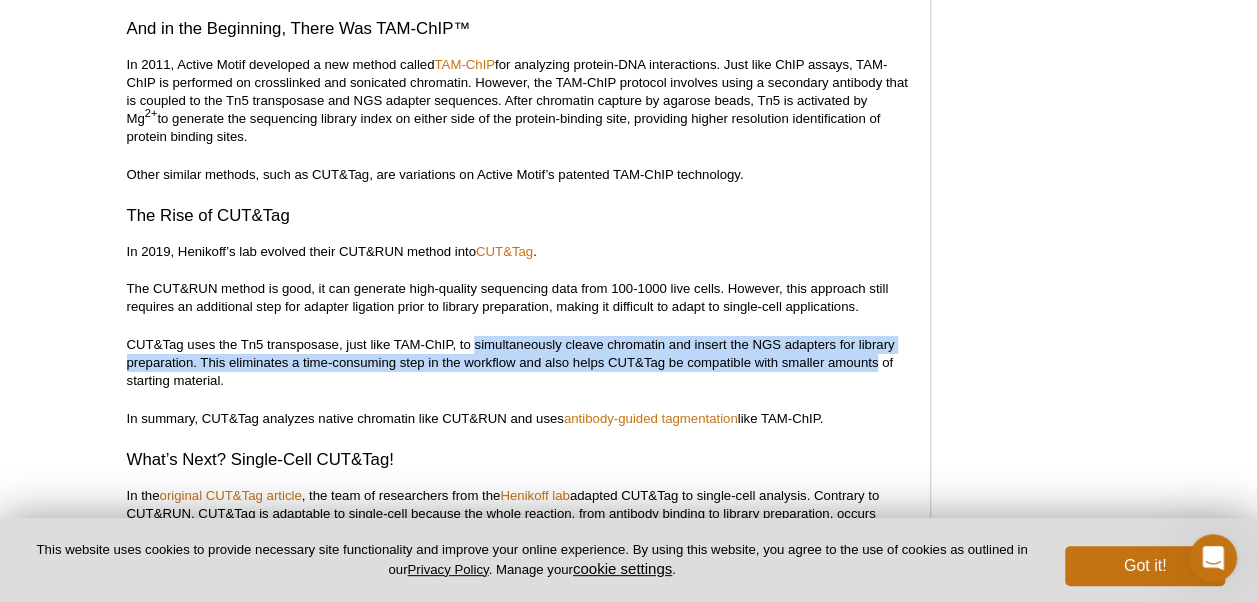 drag, startPoint x: 834, startPoint y: 366, endPoint x: 503, endPoint y: 342, distance: 331.86896 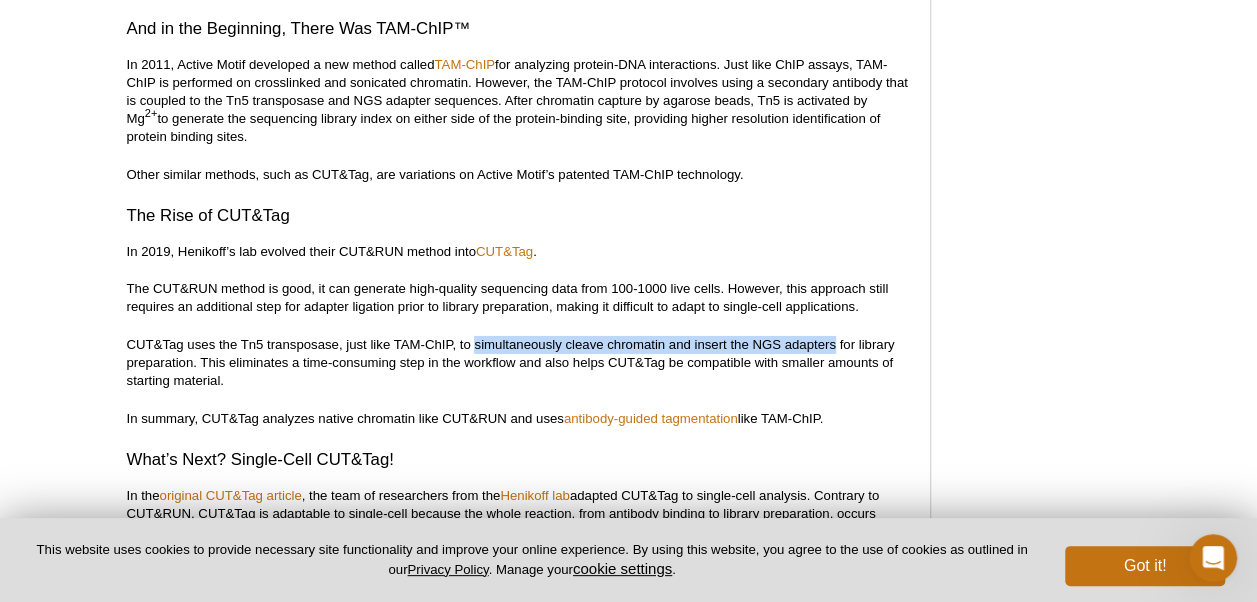 drag, startPoint x: 506, startPoint y: 350, endPoint x: 785, endPoint y: 346, distance: 279.0287 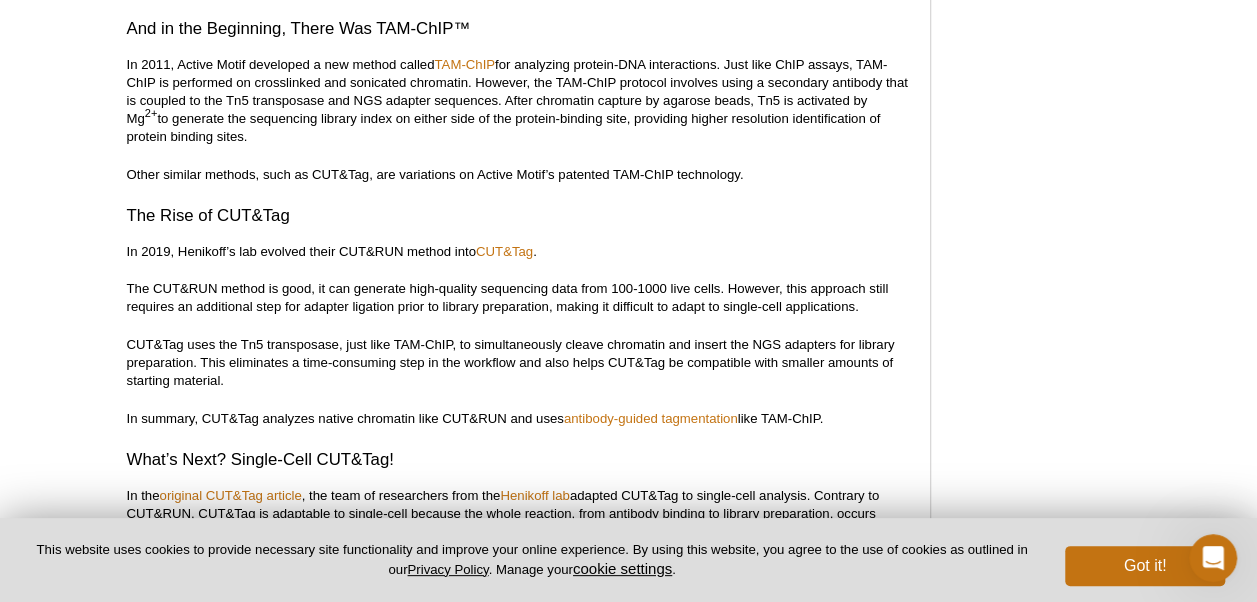 click on "CUT&Tag uses the Tn5 transposase, just like TAM-ChIP, to simultaneously cleave chromatin and insert the NGS adapters for library preparation. This eliminates a time-consuming step in the workflow and also helps CUT&Tag be compatible with smaller amounts of starting material." at bounding box center [518, 363] 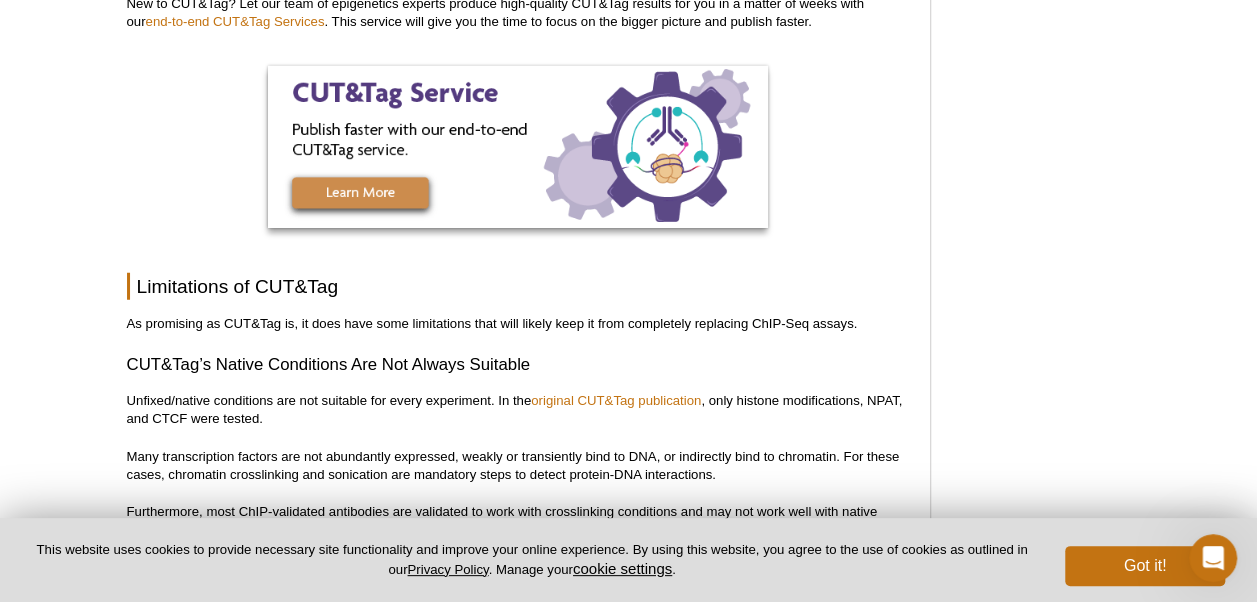 scroll, scrollTop: 6600, scrollLeft: 0, axis: vertical 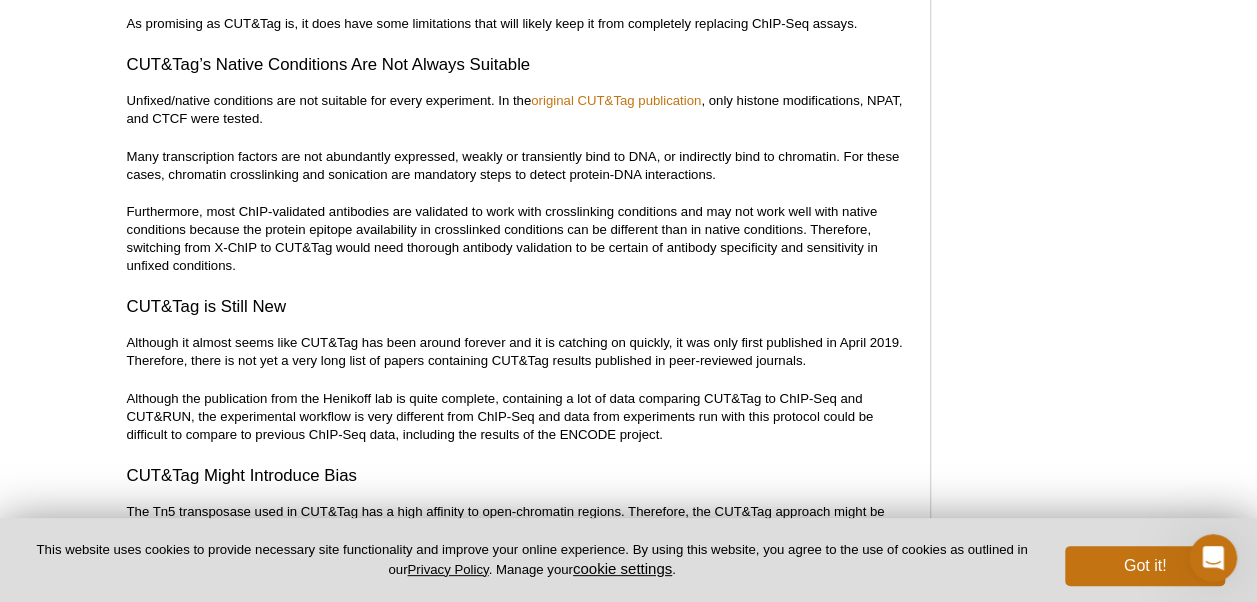 click on "Although it almost seems like CUT&Tag has been around forever and it is catching on quickly, it was only first published in April 2019. Therefore, there is not yet a very long list of papers containing CUT&Tag results published in peer-reviewed journals." at bounding box center [518, 352] 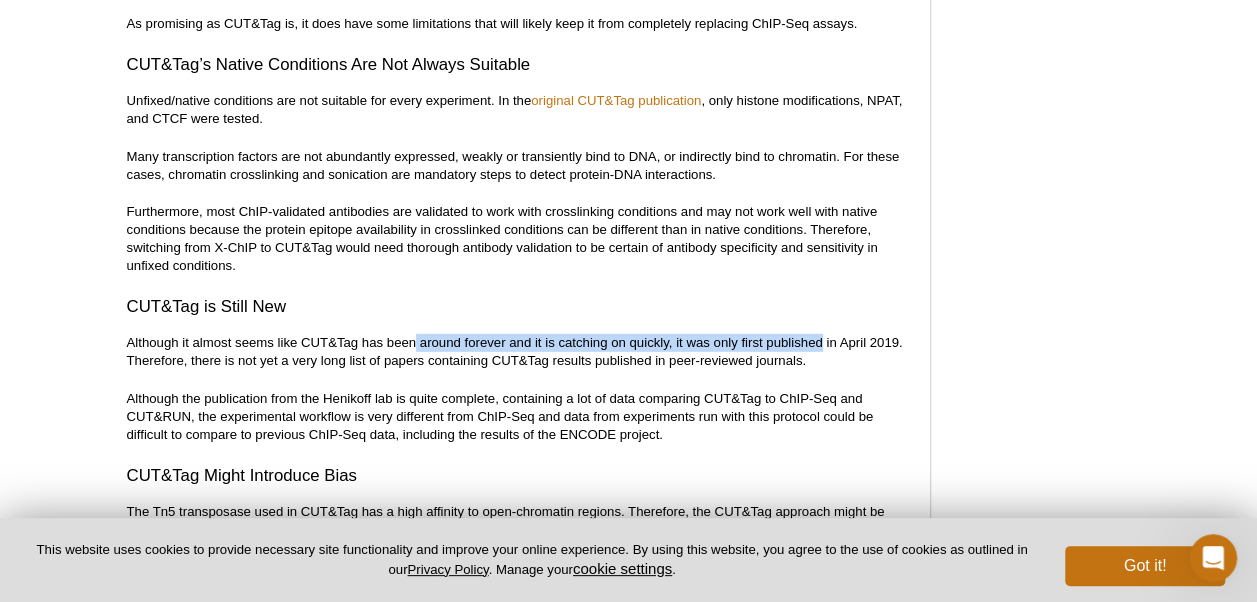 drag, startPoint x: 417, startPoint y: 335, endPoint x: 768, endPoint y: 342, distance: 351.0698 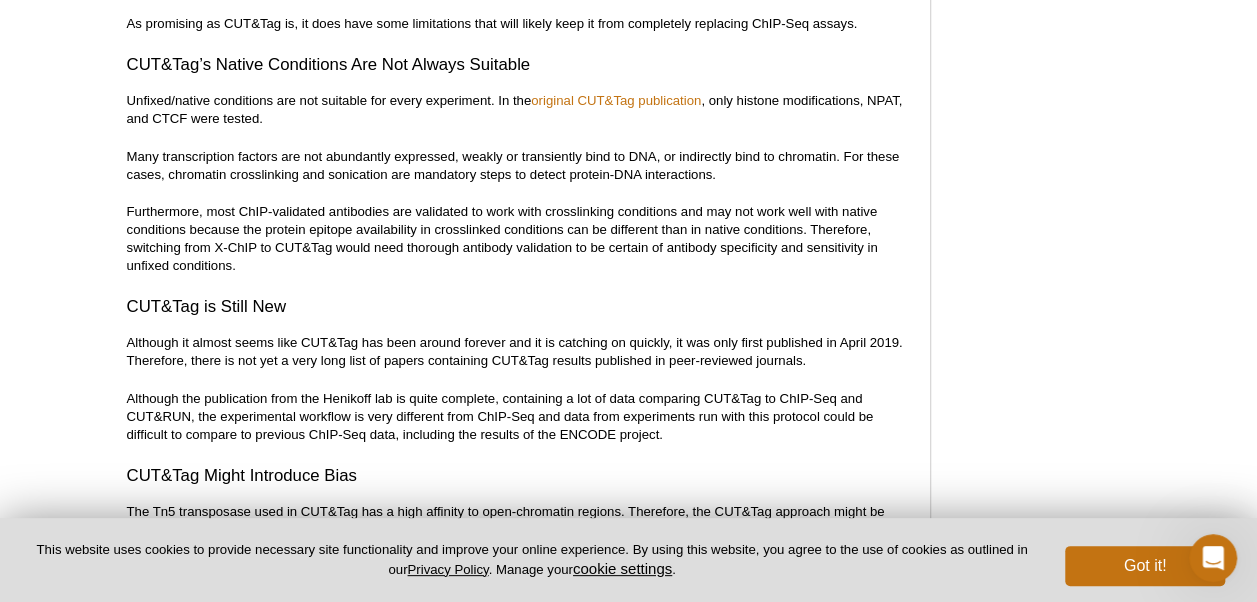 click on "Although it almost seems like CUT&Tag has been around forever and it is catching on quickly, it was only first published in April 2019. Therefore, there is not yet a very long list of papers containing CUT&Tag results published in peer-reviewed journals." at bounding box center [518, 352] 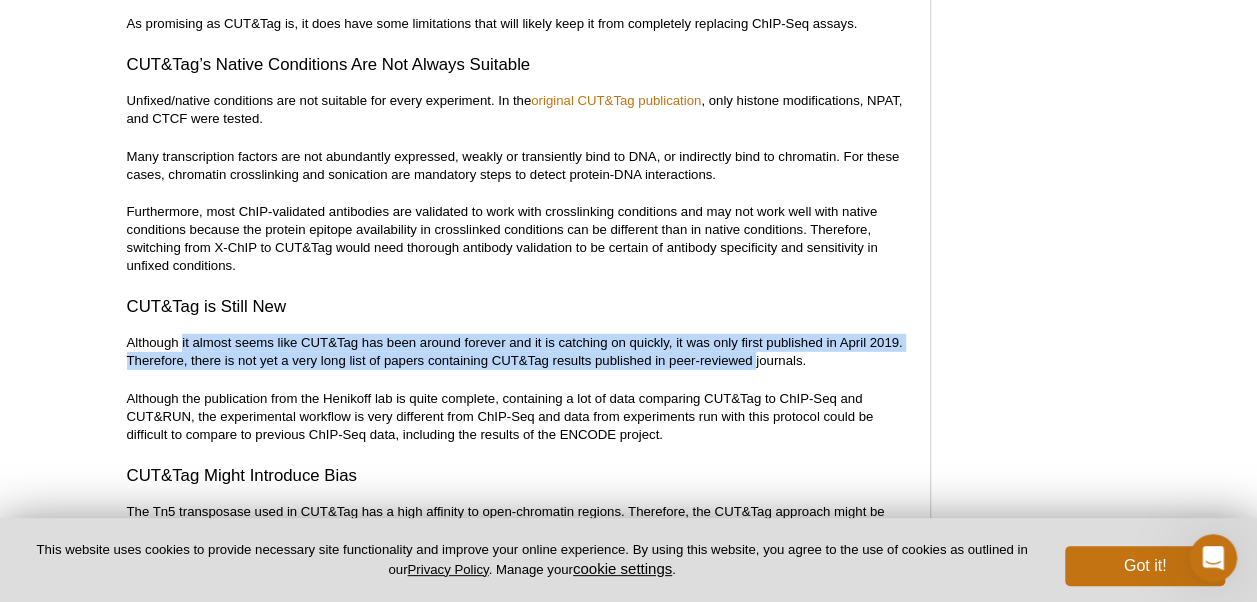 drag, startPoint x: 750, startPoint y: 356, endPoint x: 183, endPoint y: 346, distance: 567.0882 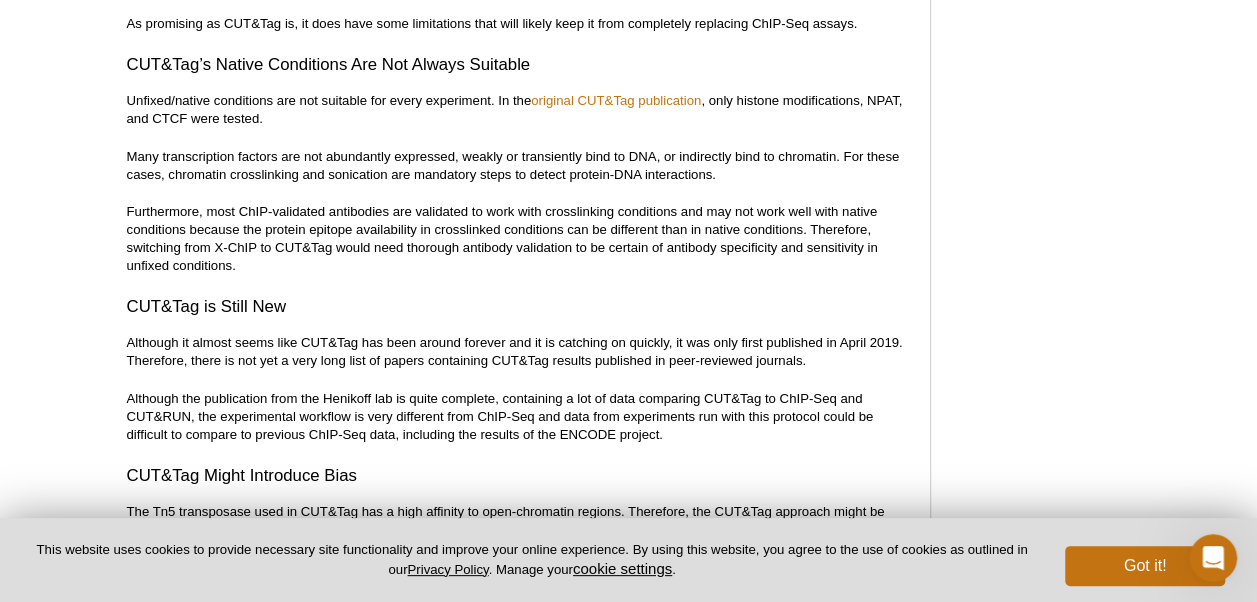 click on "By [NAME] [LAST], Ph.D." at bounding box center (518, -1693) 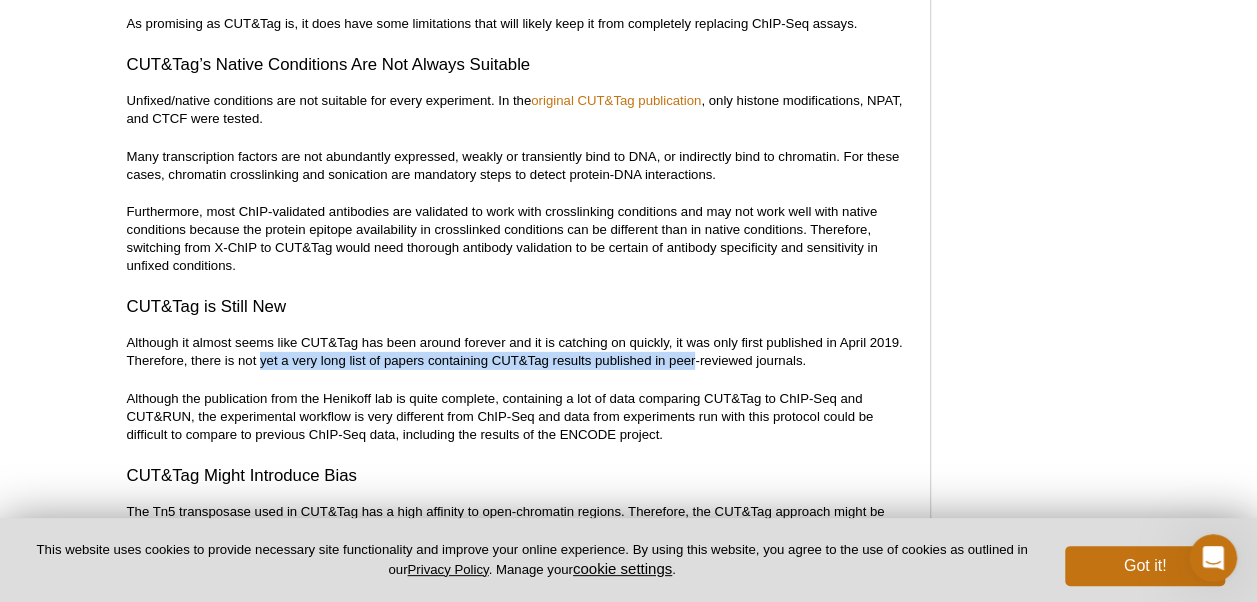 drag, startPoint x: 274, startPoint y: 357, endPoint x: 677, endPoint y: 364, distance: 403.0608 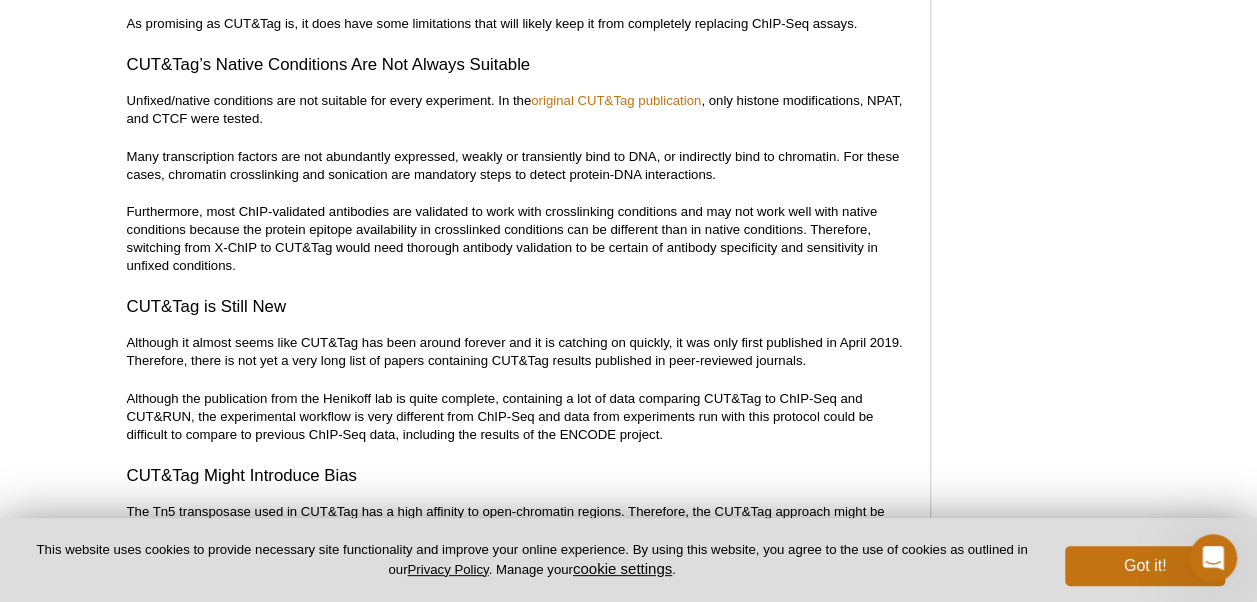 click on "Although the publication from the Henikoff lab is quite complete, containing a lot of data comparing CUT&Tag to ChIP-Seq and CUT&RUN, the experimental workflow is very different from ChIP-Seq and data from experiments run with this protocol could be difficult to compare to previous ChIP-Seq data, including the results of the ENCODE project." at bounding box center (518, 417) 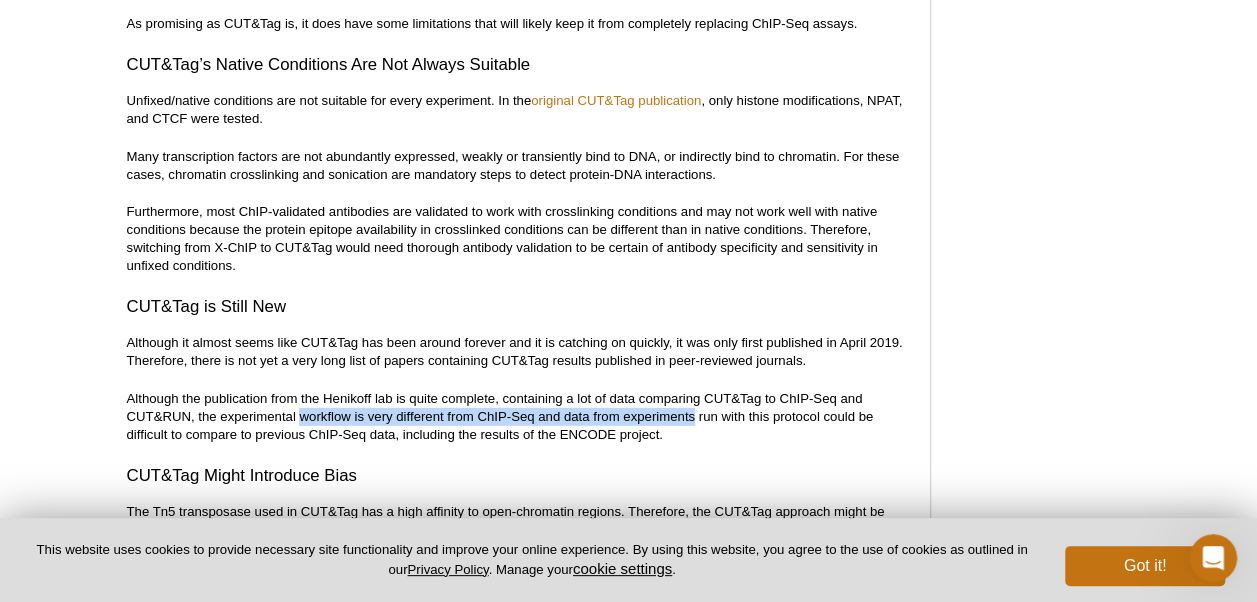drag, startPoint x: 660, startPoint y: 420, endPoint x: 320, endPoint y: 418, distance: 340.0059 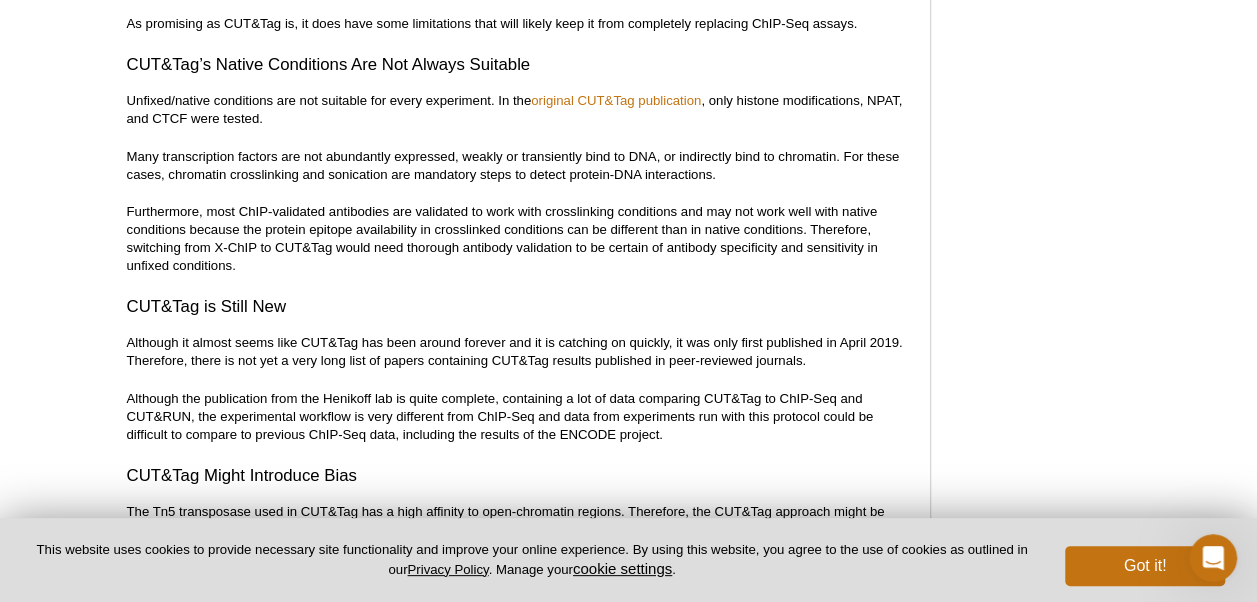 click on "By [NAME] [LAST], Ph.D." at bounding box center (518, -1693) 